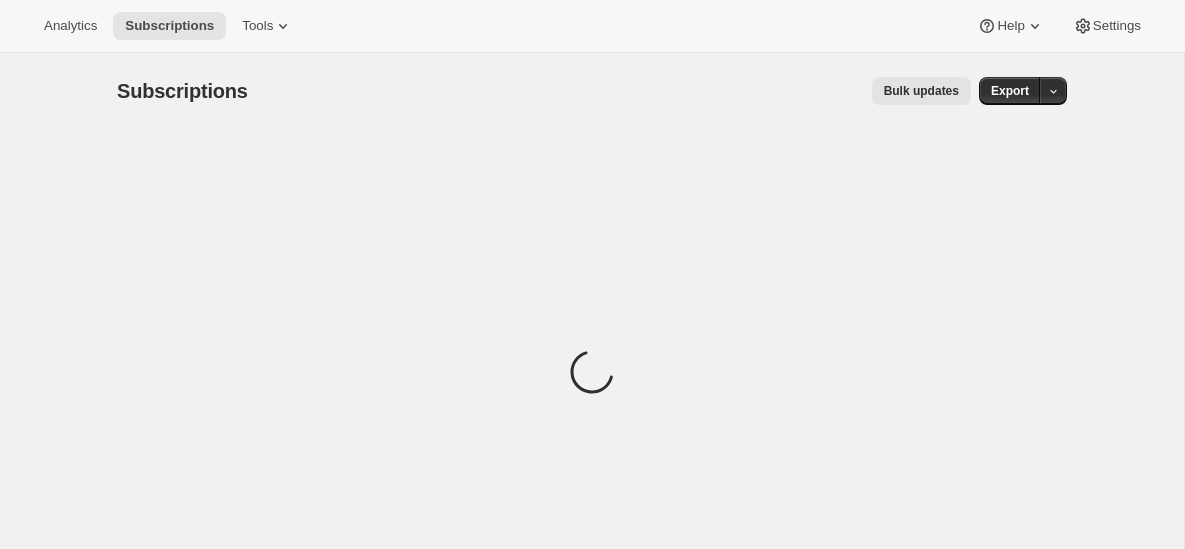 scroll, scrollTop: 0, scrollLeft: 0, axis: both 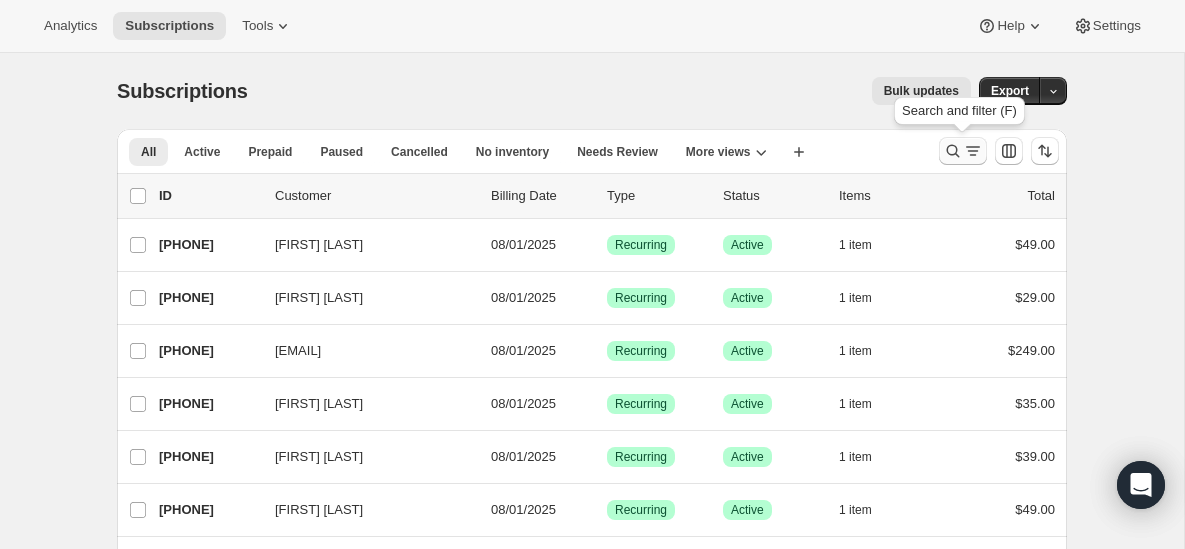 click 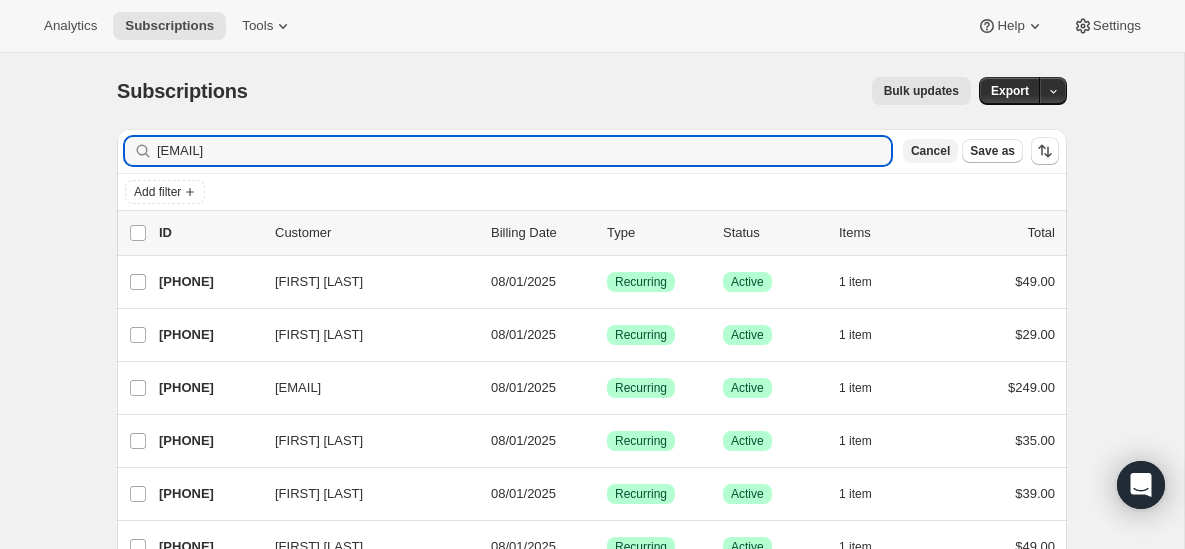 type on "[EMAIL]" 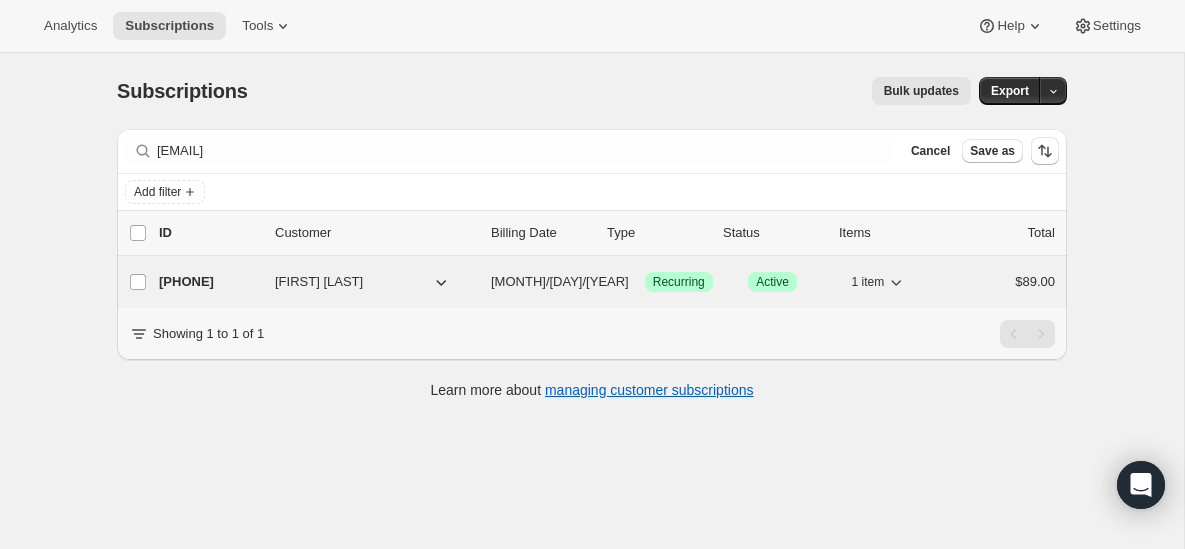 click on "[PHONE]" at bounding box center [209, 282] 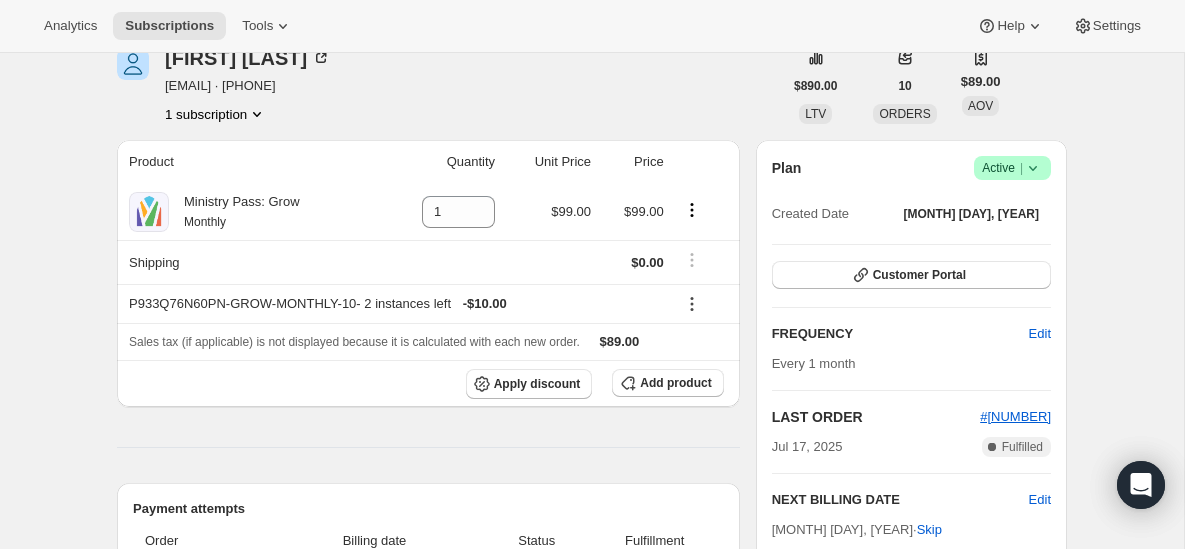 scroll, scrollTop: 0, scrollLeft: 0, axis: both 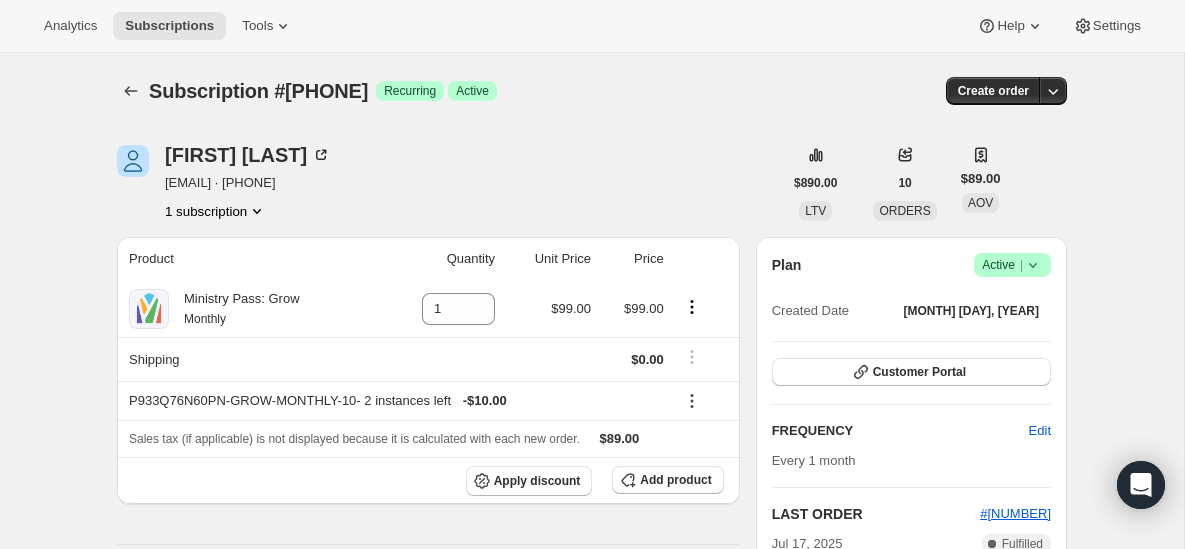 click 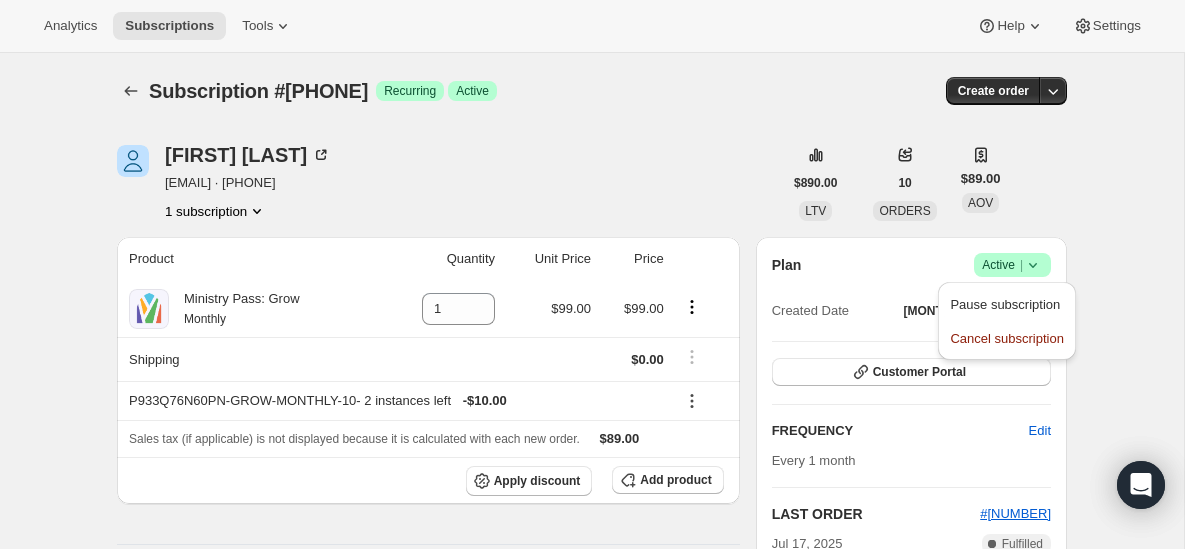 click on "Subscription #[PHONE]. This page is ready Subscription #[PHONE] Success Recurring Success Active Create order [FIRST] [LAST] [EMAIL] [PHONE] 1 subscription $[PRICE] LTV [NUMBER] ORDERS $[PRICE] [PRODUCT] [QUANTITY] $[PRICE] $[PRICE] Shipping $0.00 [CODE] - [NUMBER] instances left   - $[PRICE] Sales tax (if applicable) is not displayed because it is calculated with each new order.   $[PRICE] Apply discount Add product Payment attempts Order Billing date Status Fulfillment #[NUMBER] [MONTH] [DAY], [YEAR]  ·  [TIME]  Complete Paid  Complete Fulfilled --- [MONTH] [DAY], [YEAR]  ·  [TIME] Critical Incomplete Failed --- [MONTH] [DAY], [YEAR]  ·  [TIME] Critical Incomplete Failed Timeline [MONTH] [DAY], [YEAR] Triggered Shopify flow event for successful billing attempt. [TIME] Order processed successfully.  View order [TIME] [FIRST] [LAST] retried payment with card ending in [NUMBER] on Customer Portal [TIME] [FIRST] [LAST] updated payment method on Customer Portal [TIME] Plan |" at bounding box center (592, 987) 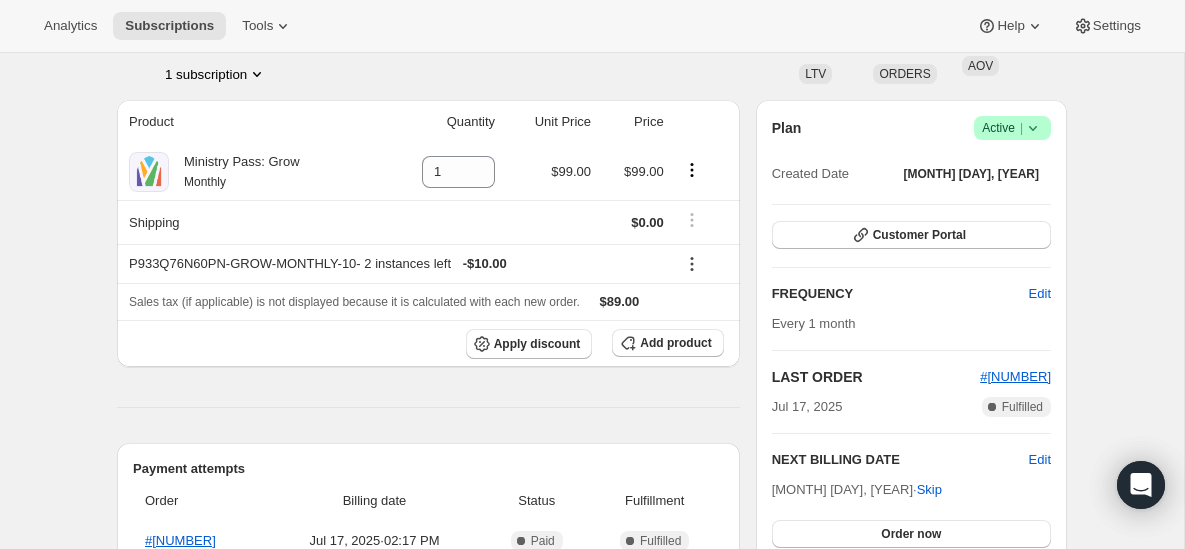 scroll, scrollTop: 136, scrollLeft: 0, axis: vertical 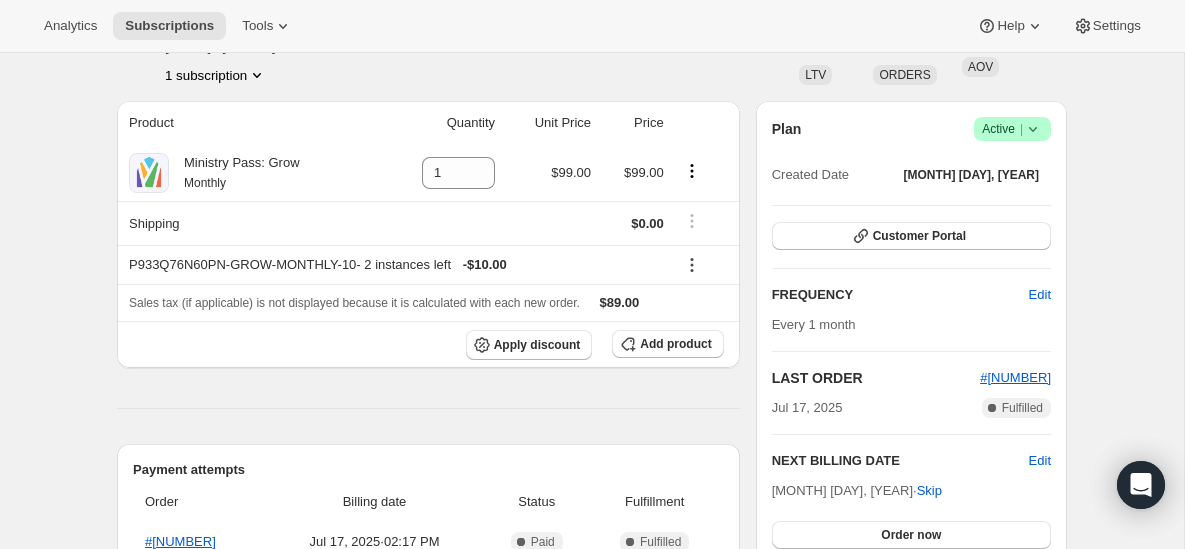 click 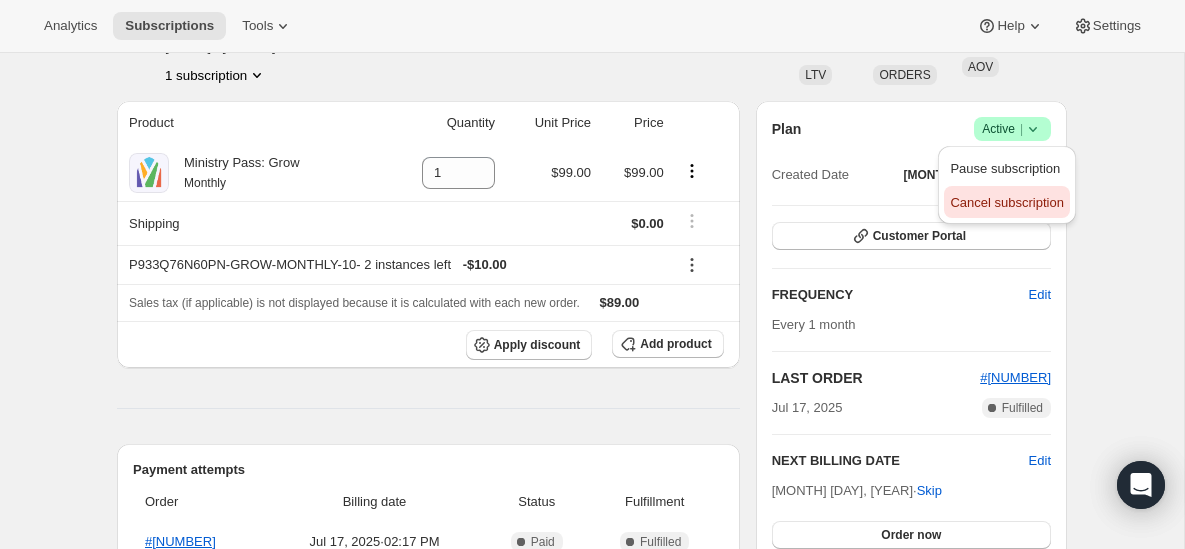 click on "Cancel subscription" at bounding box center [1006, 202] 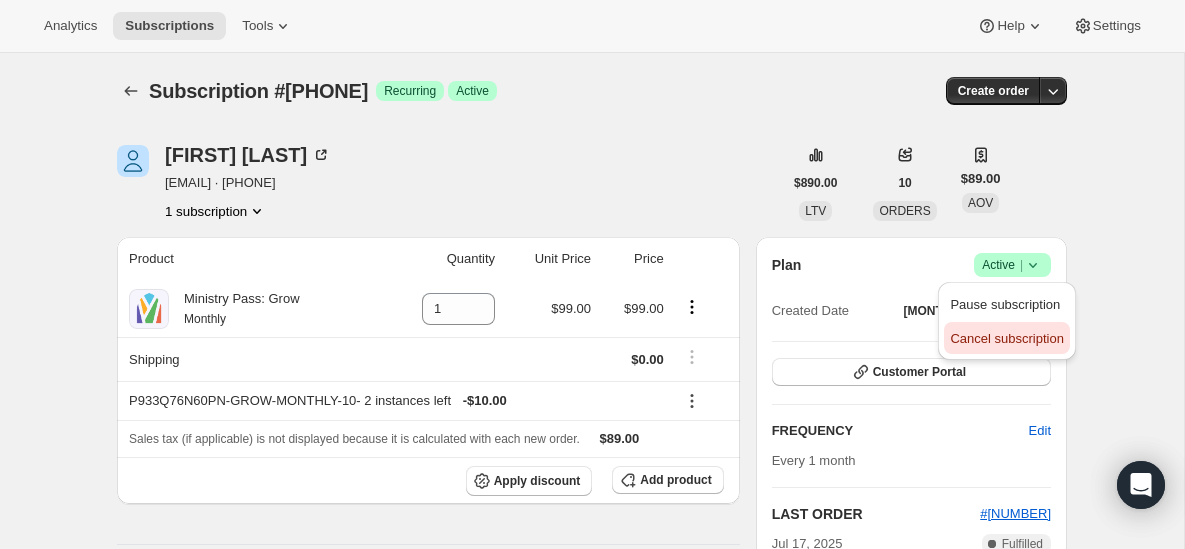 scroll, scrollTop: 136, scrollLeft: 0, axis: vertical 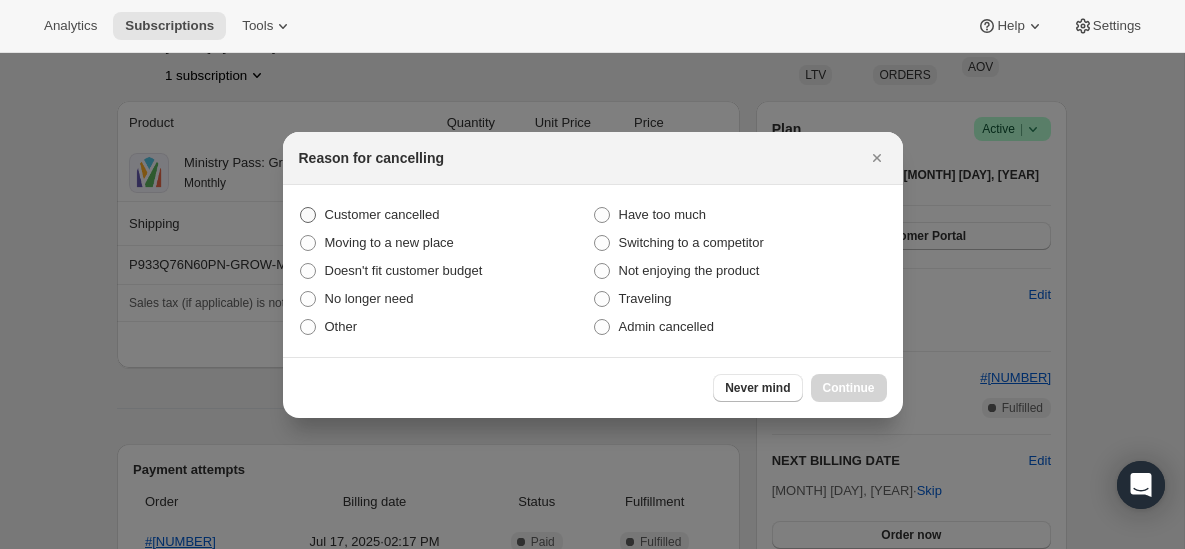 click on "Customer cancelled" at bounding box center [382, 214] 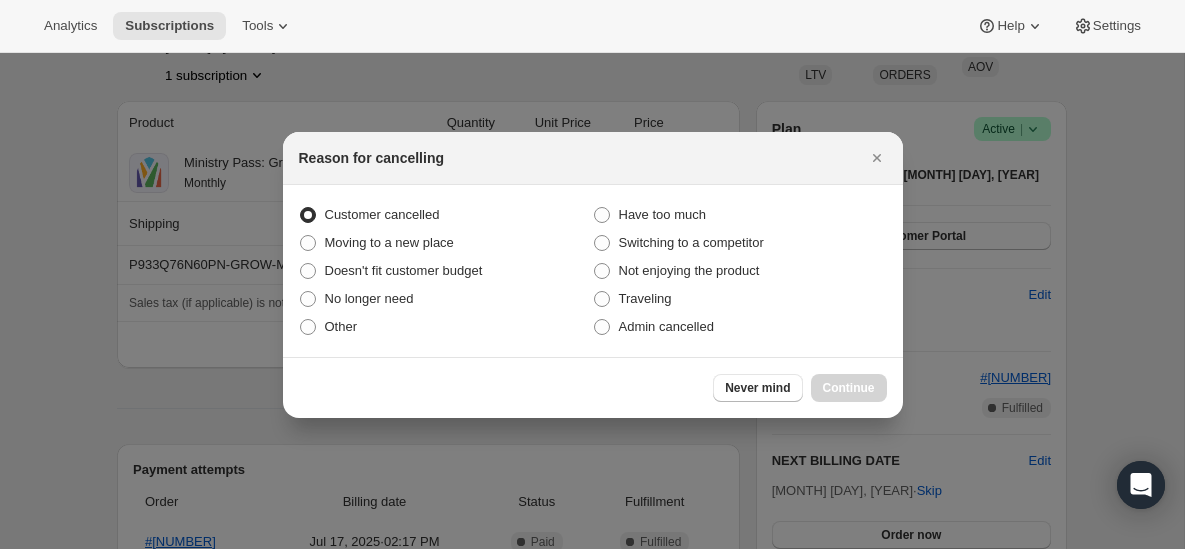 radio on "true" 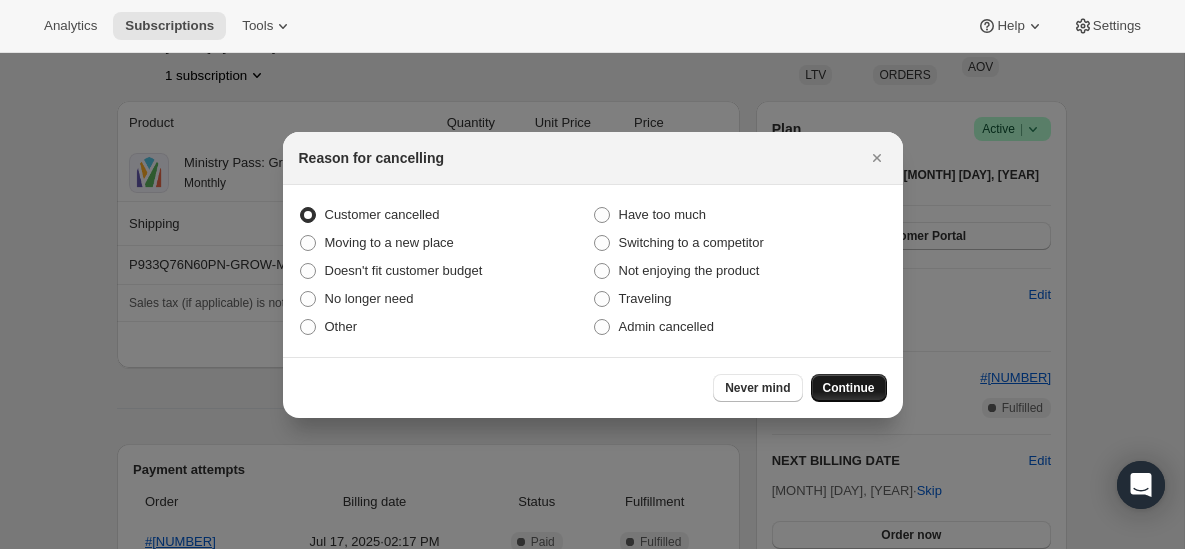 click on "Continue" at bounding box center [849, 388] 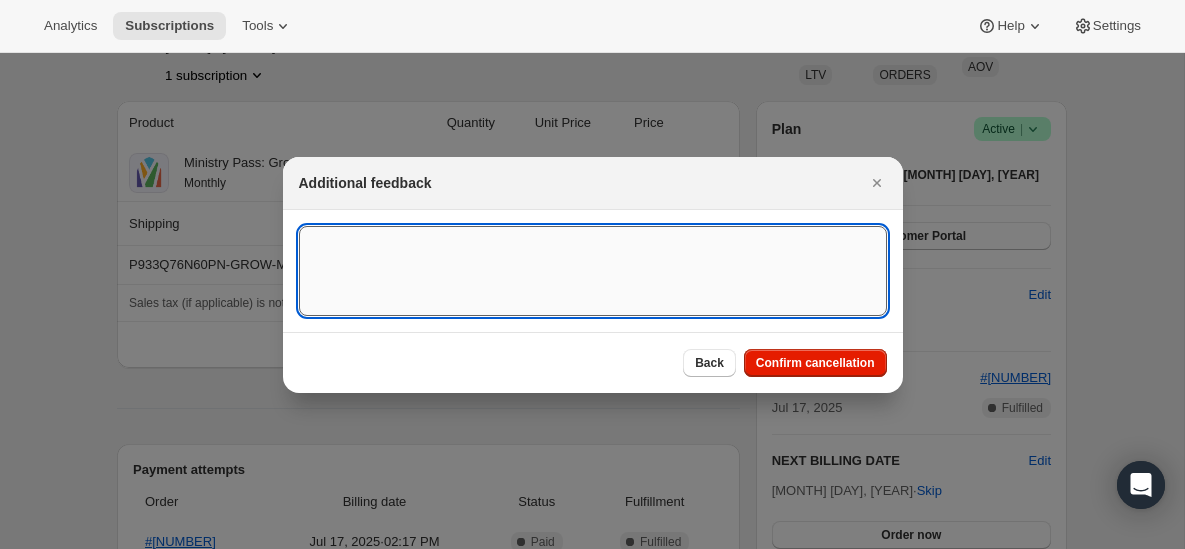 click at bounding box center (593, 271) 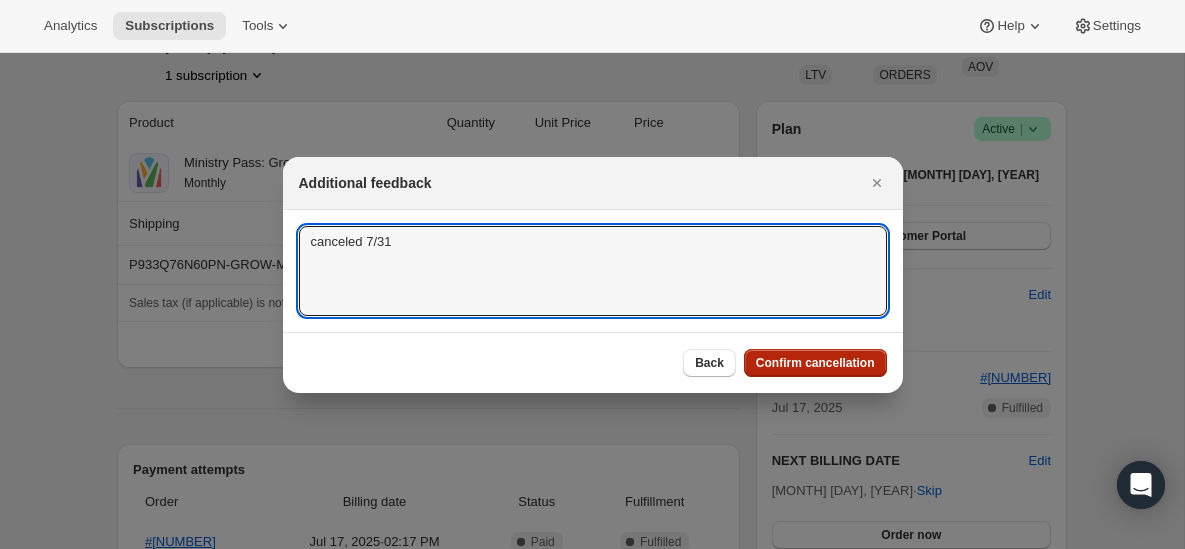 type on "canceled 7/31" 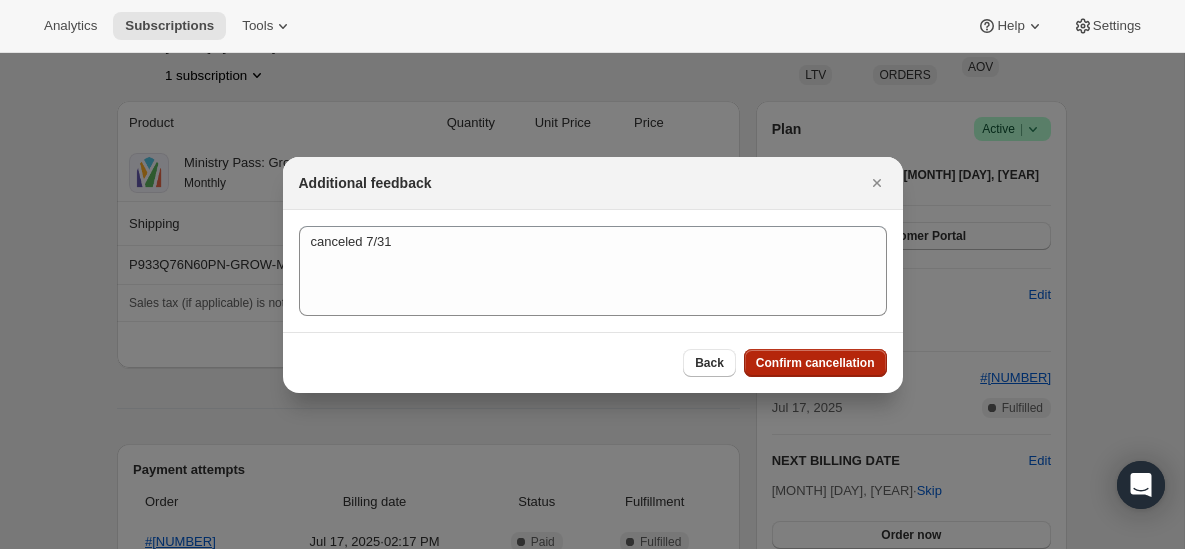 click on "Confirm cancellation" at bounding box center (815, 363) 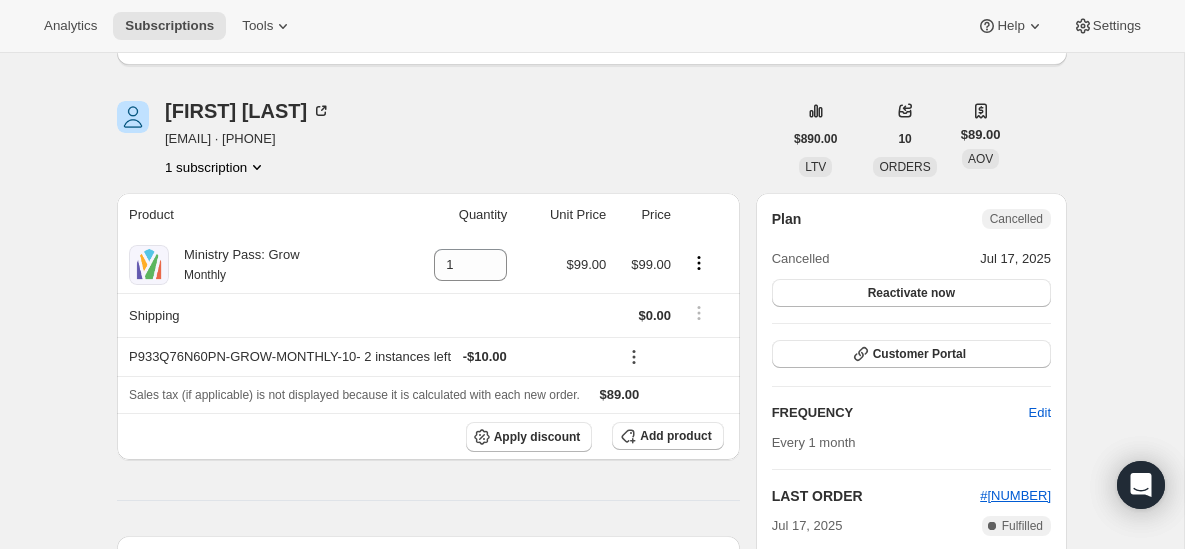 scroll, scrollTop: 0, scrollLeft: 0, axis: both 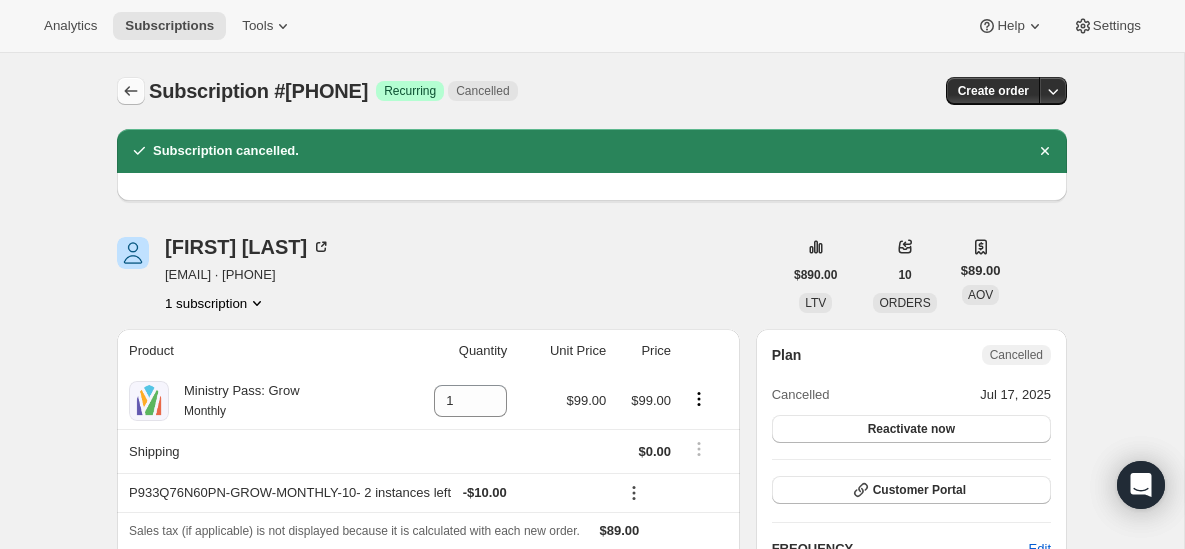 click 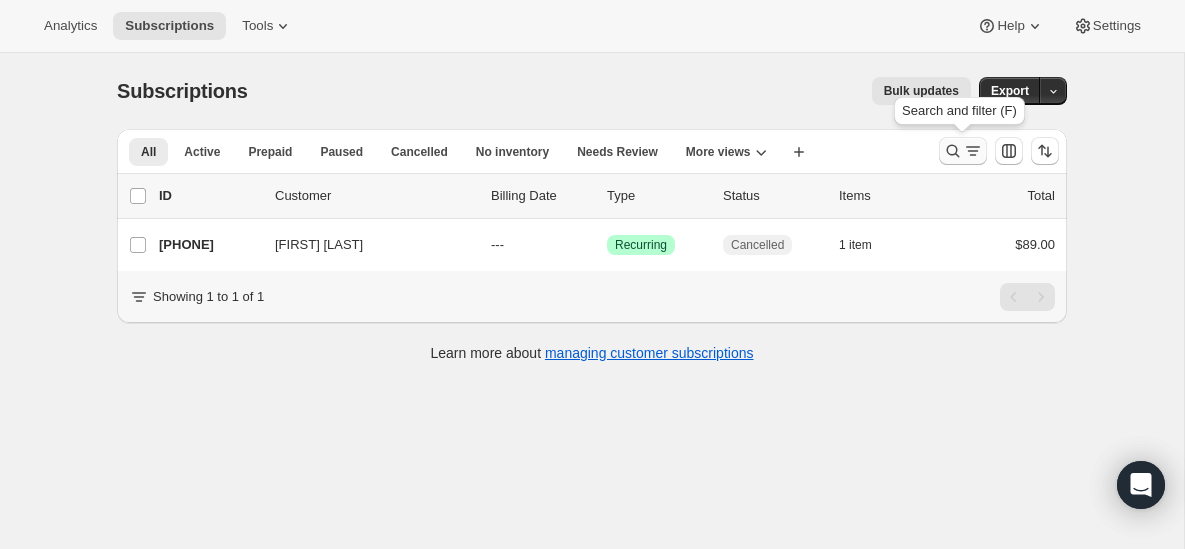 click 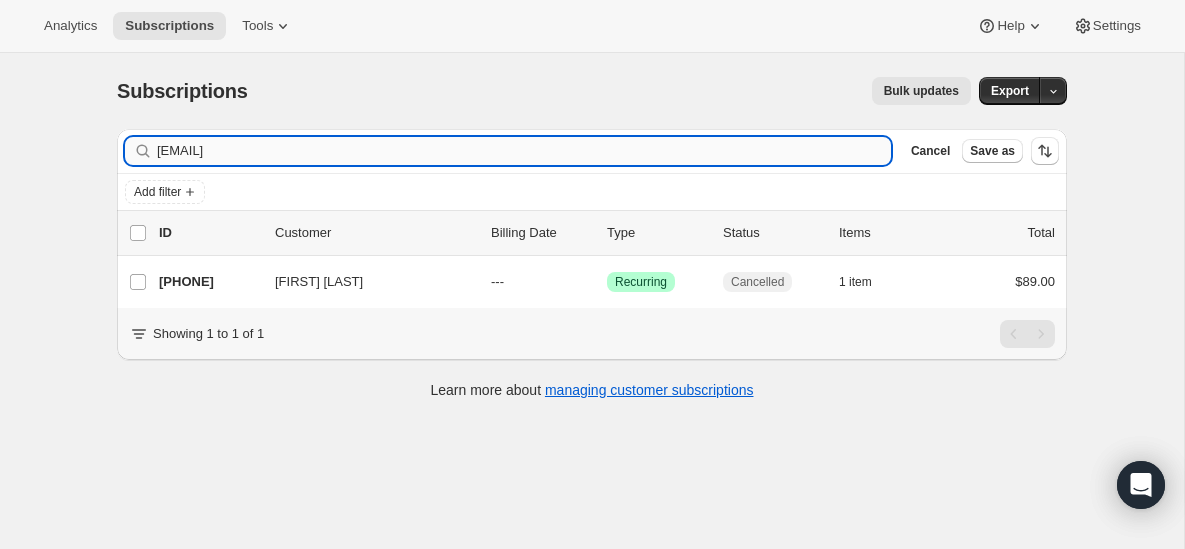 type on "[EMAIL]" 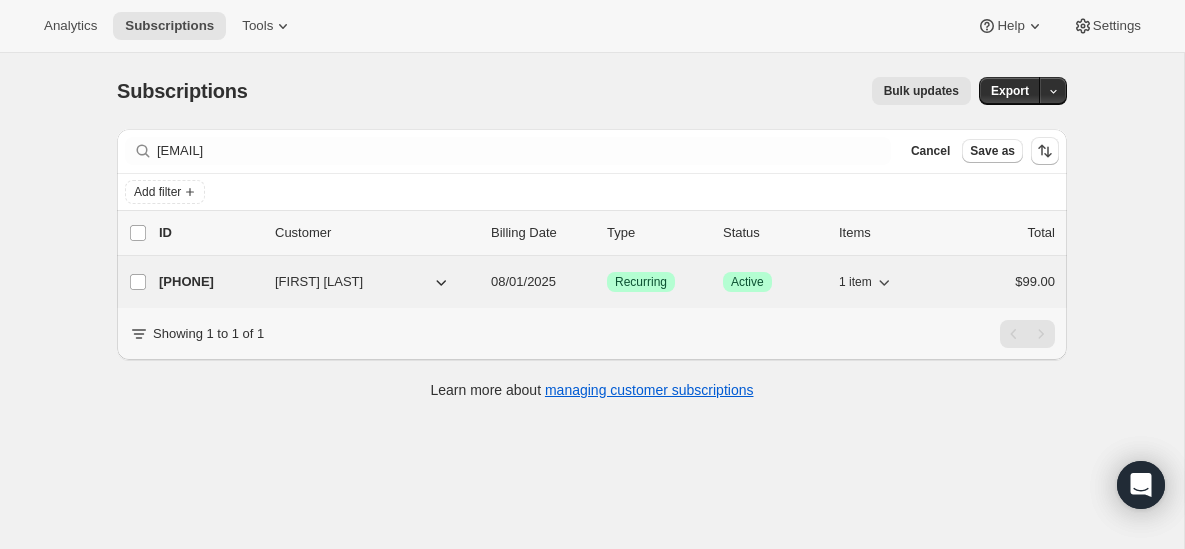 click on "[PHONE]" at bounding box center [209, 282] 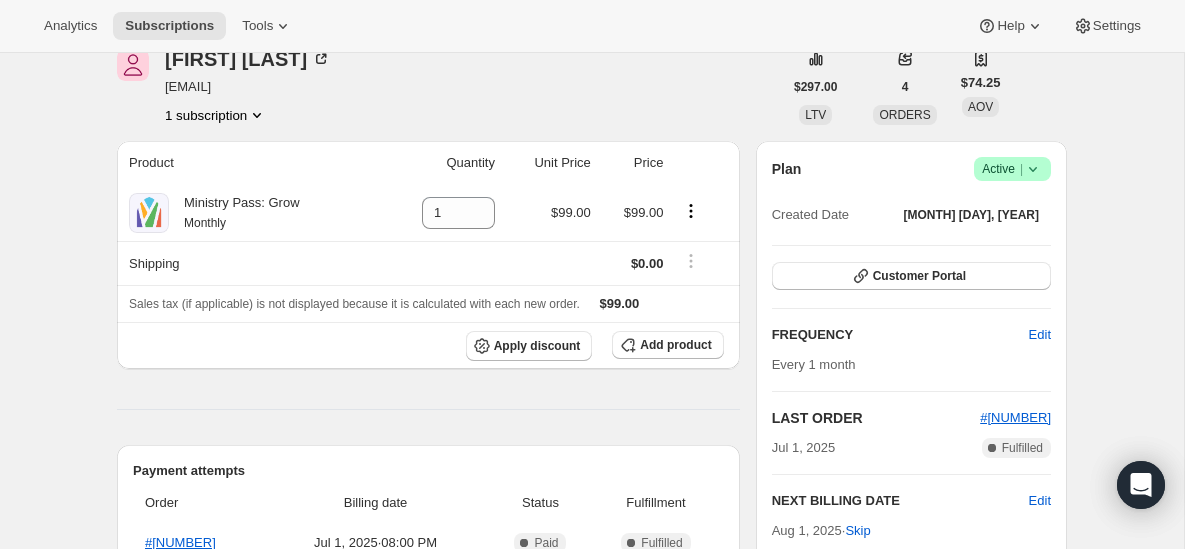 scroll, scrollTop: 29, scrollLeft: 0, axis: vertical 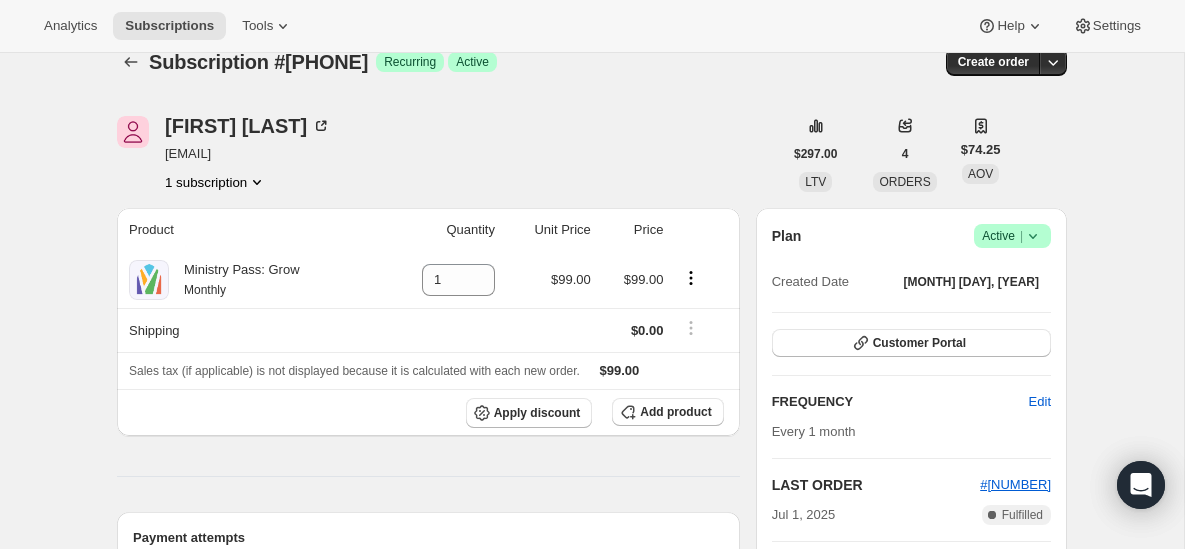 click 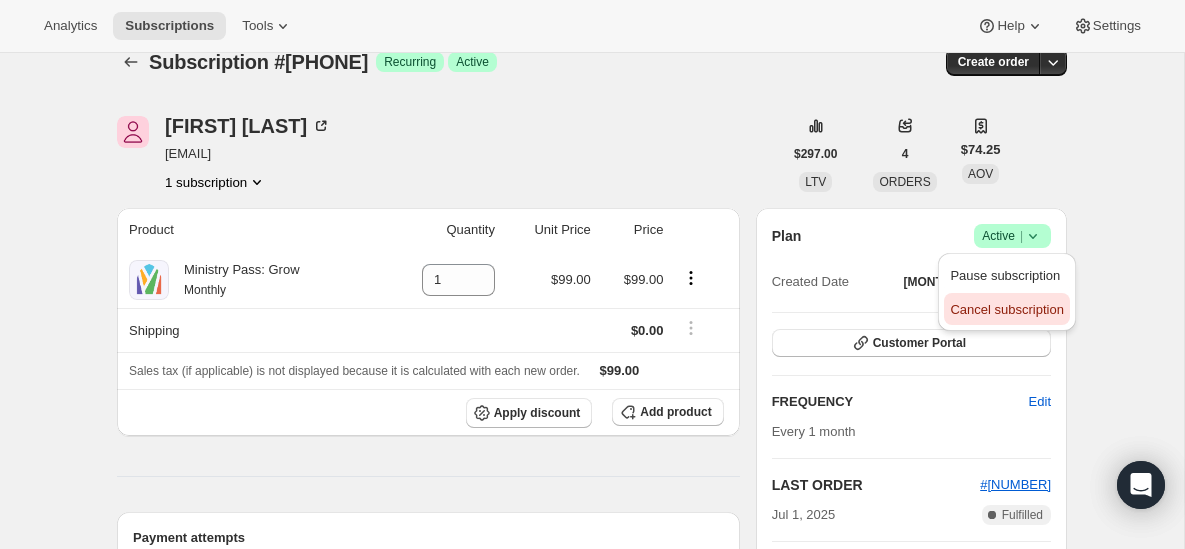click on "Cancel subscription" at bounding box center [1006, 309] 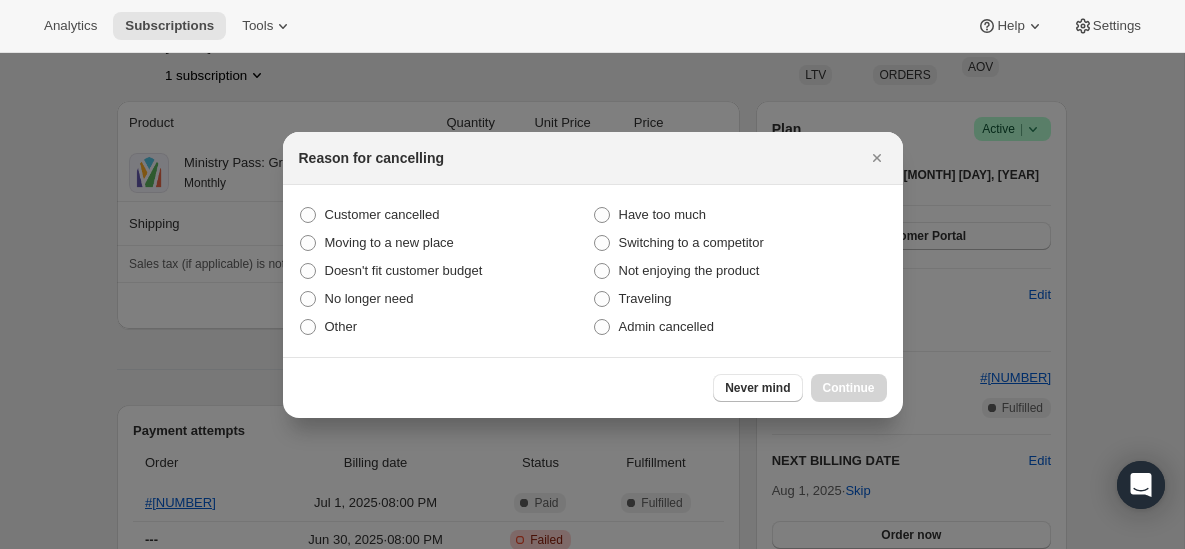 scroll, scrollTop: 0, scrollLeft: 0, axis: both 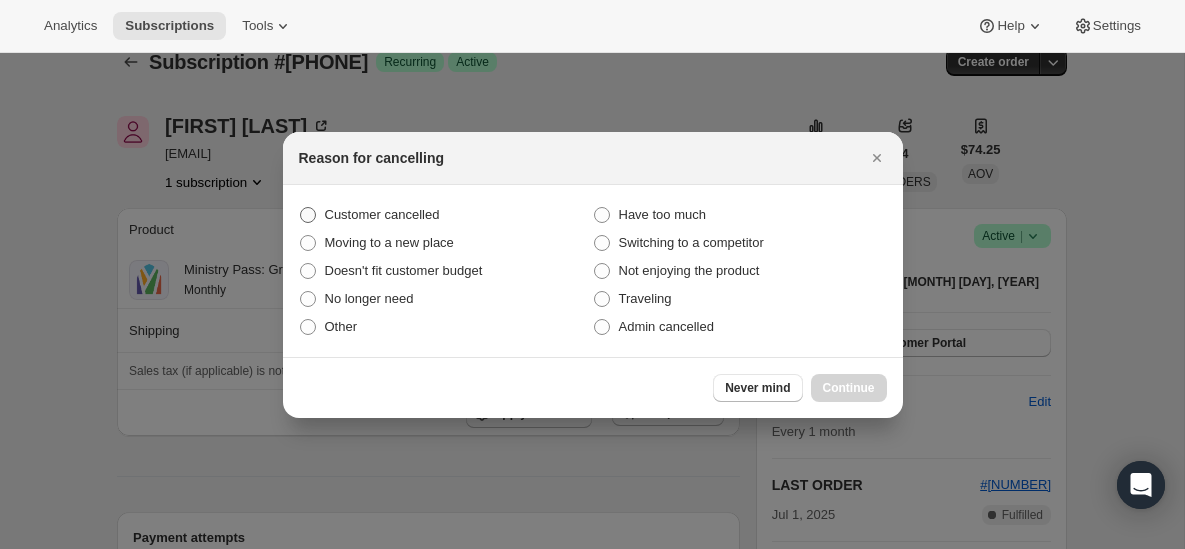click on "Customer cancelled" at bounding box center (382, 214) 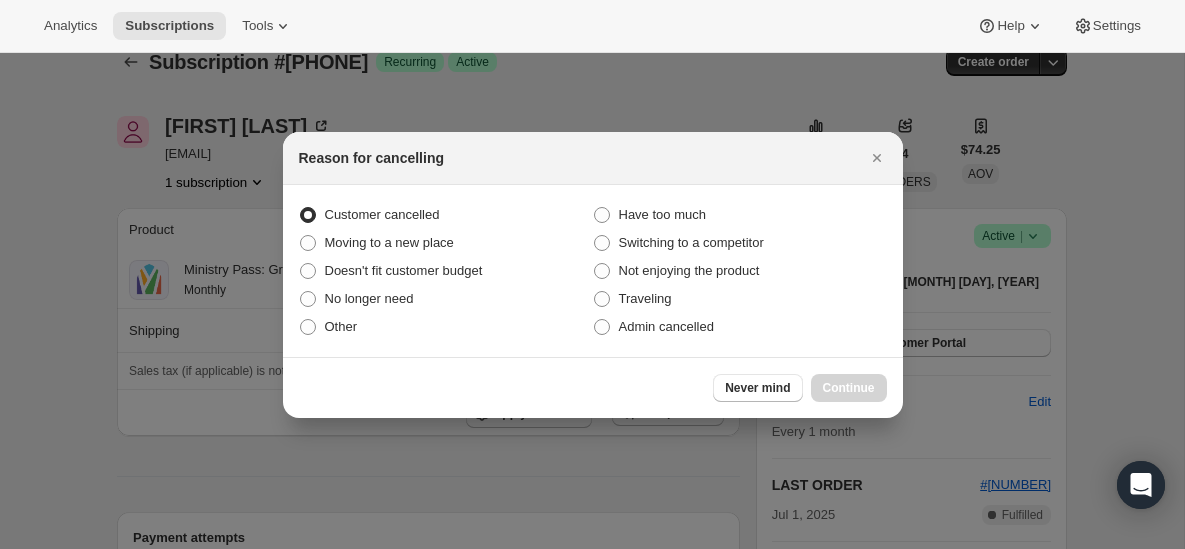 radio on "true" 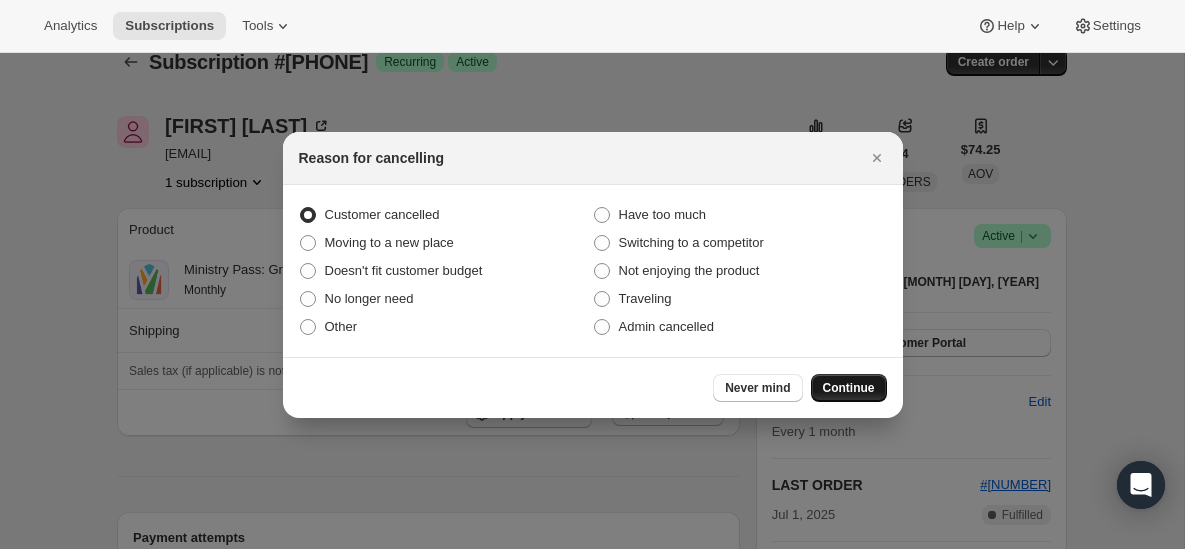 click on "Continue" at bounding box center [849, 388] 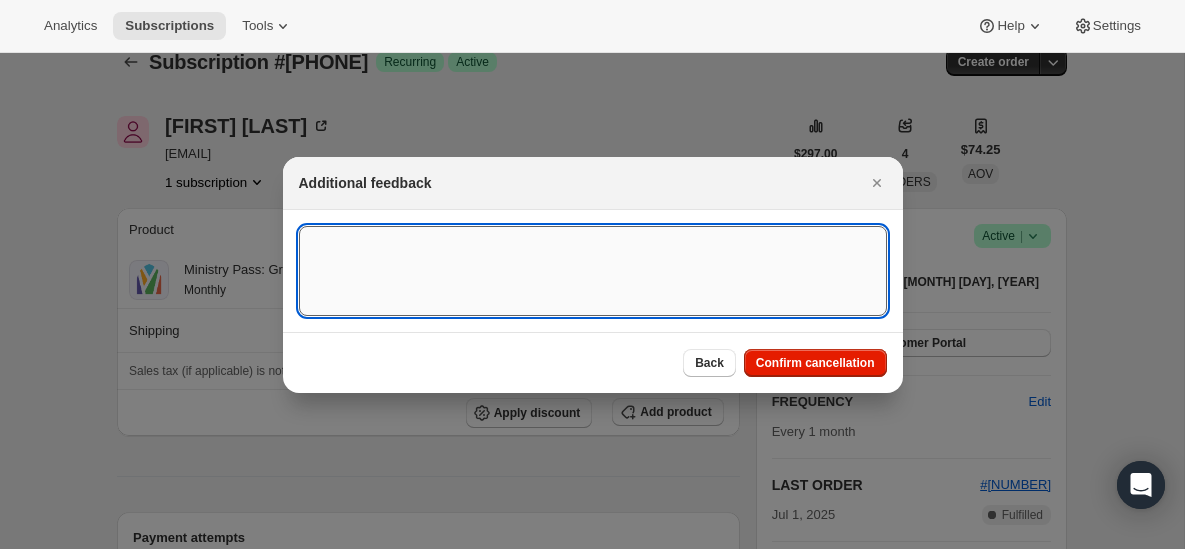click at bounding box center (593, 271) 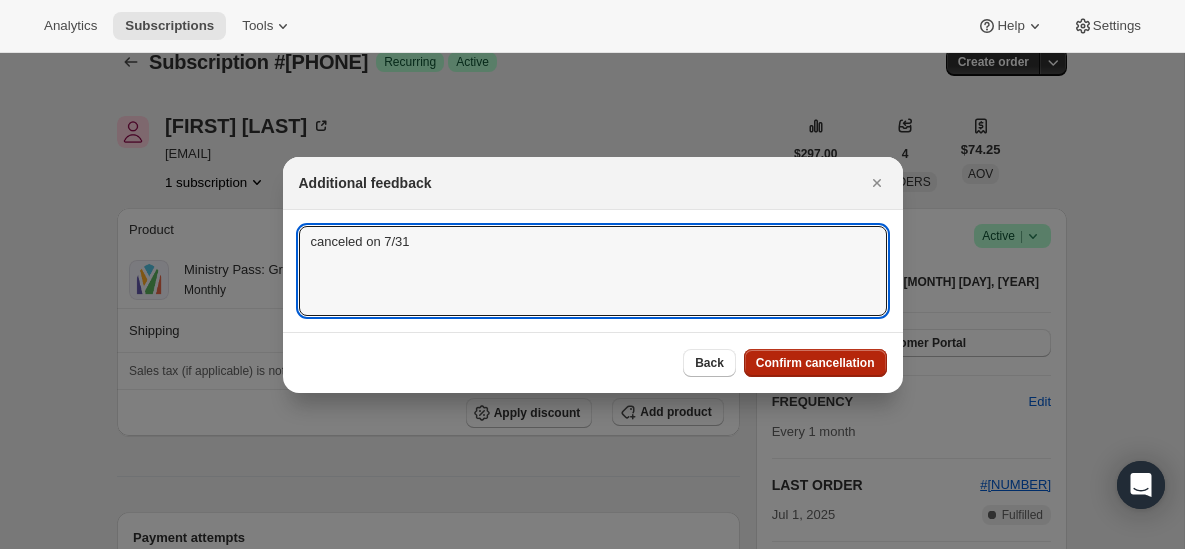 type on "canceled on 7/31" 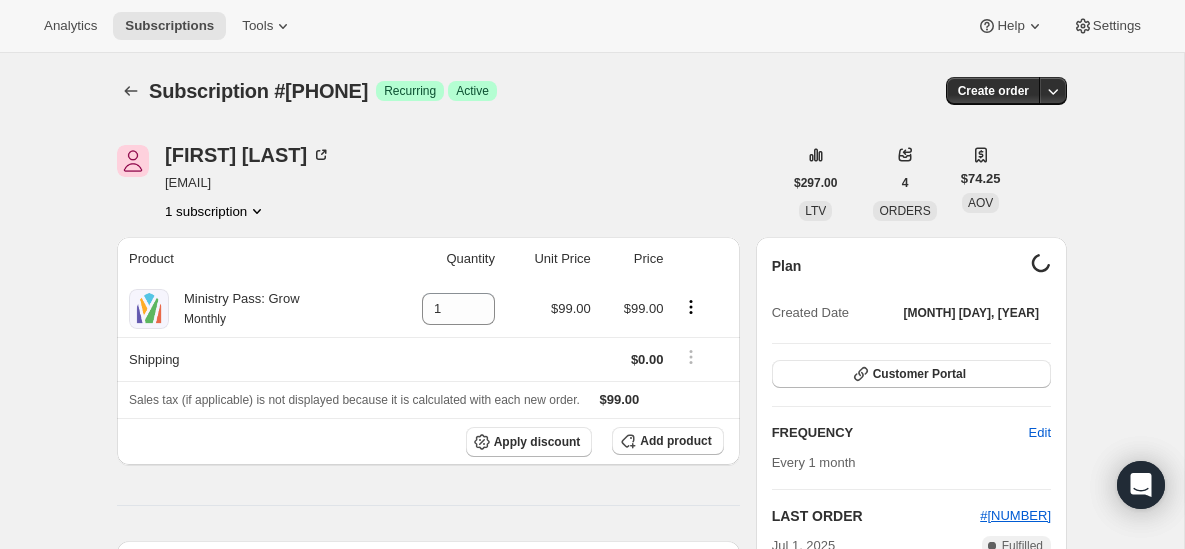 scroll, scrollTop: 29, scrollLeft: 0, axis: vertical 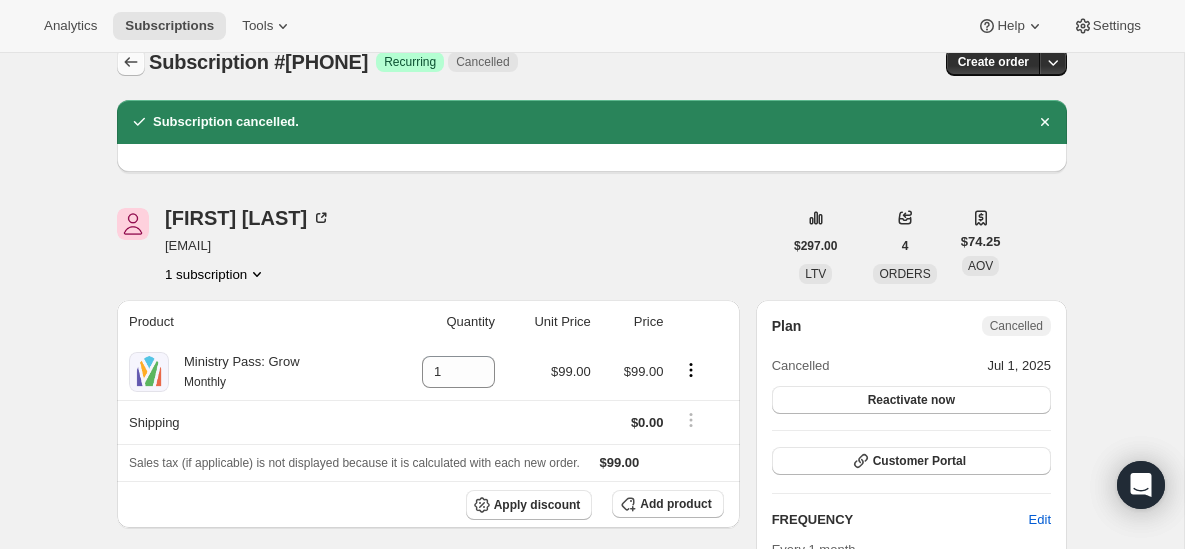 click at bounding box center [131, 62] 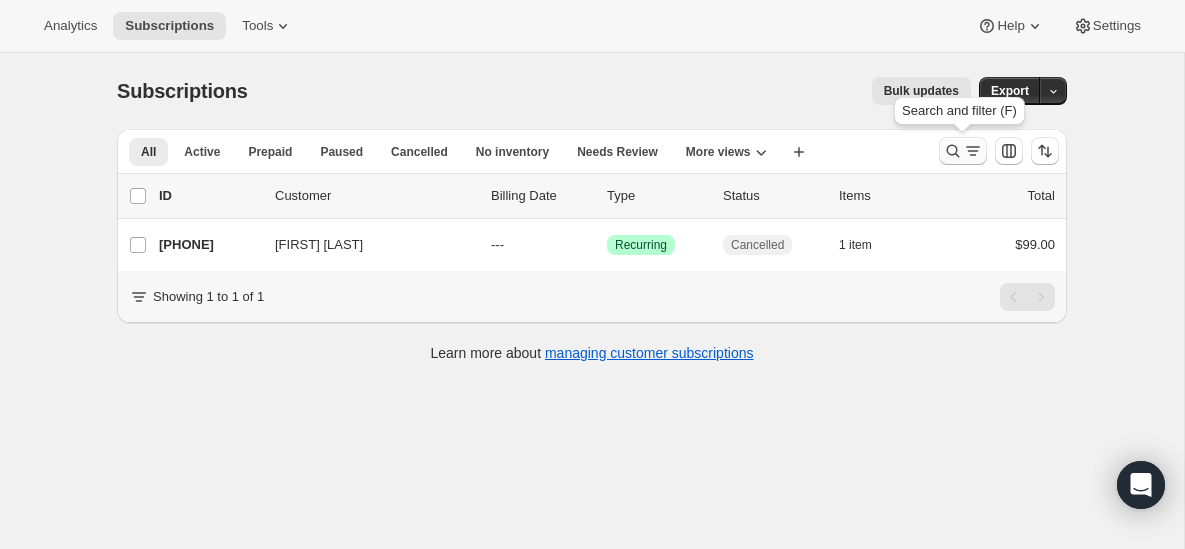 click at bounding box center [963, 151] 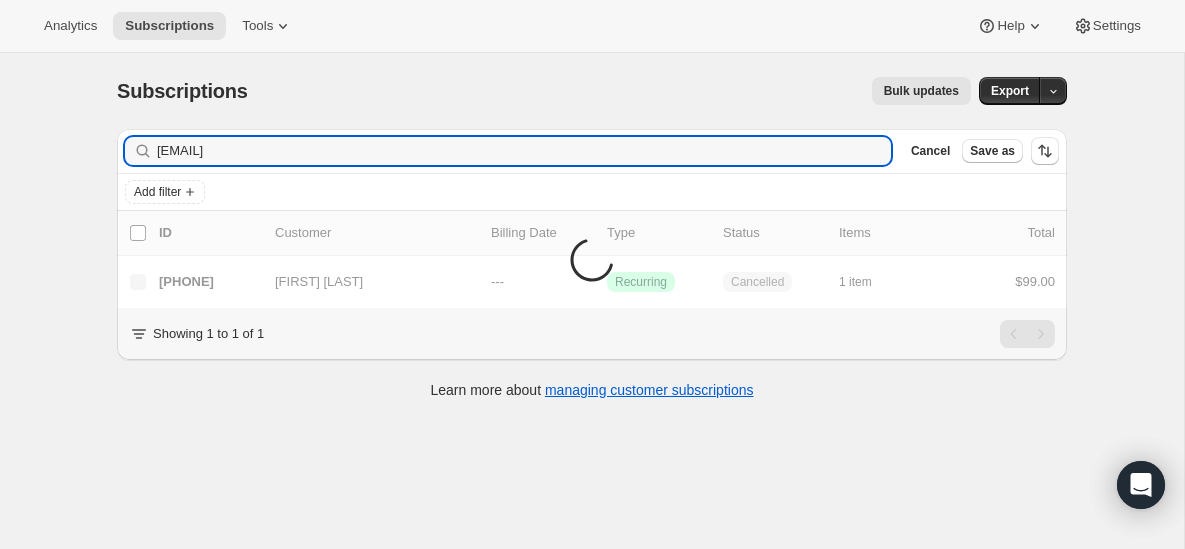 type on "[EMAIL]" 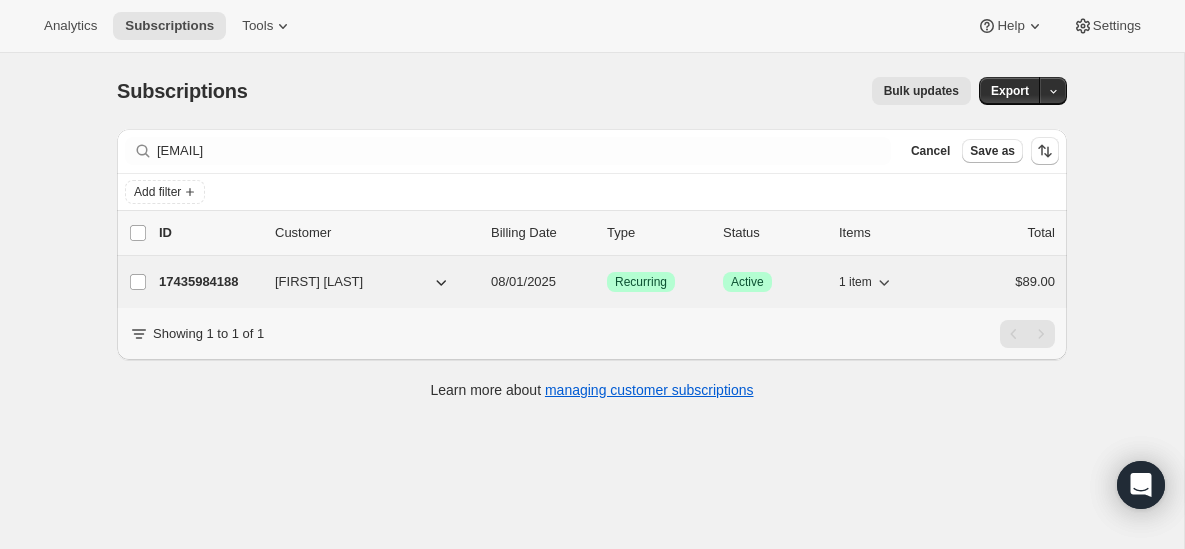 click on "[PHONE] [FIRST] [LAST] [MONTH]/[DAY]/[YEAR] Success Recurring Success Active 1 item $[PRICE]" at bounding box center [607, 282] 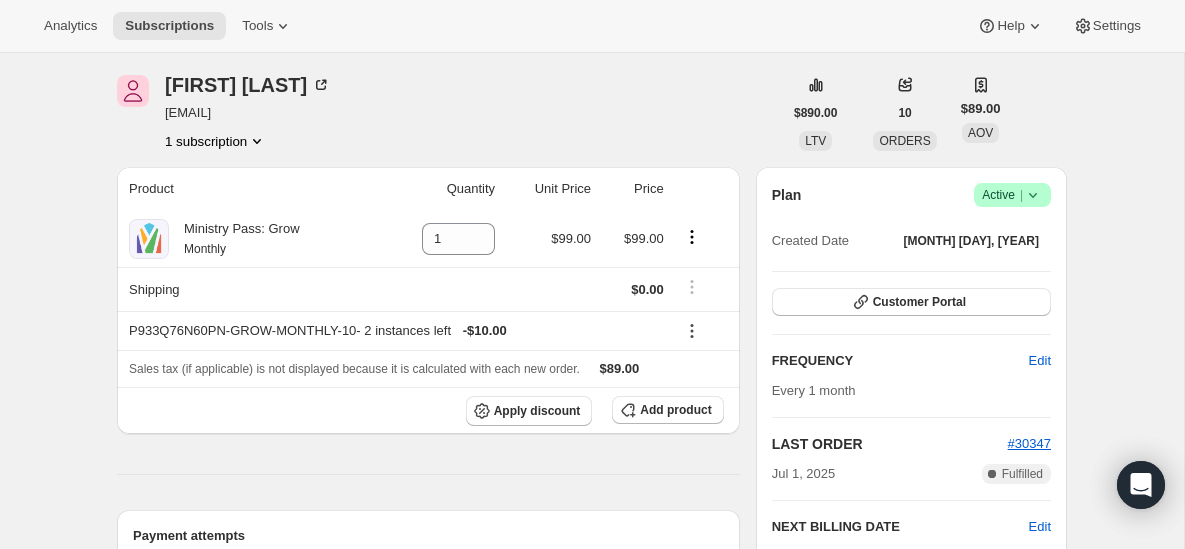 scroll, scrollTop: 58, scrollLeft: 0, axis: vertical 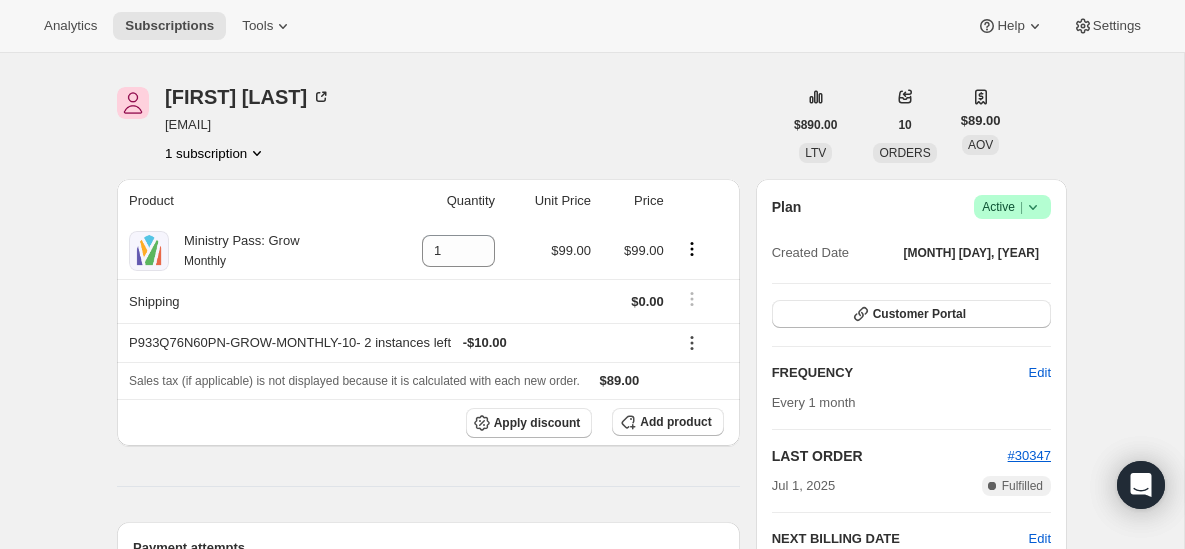 click 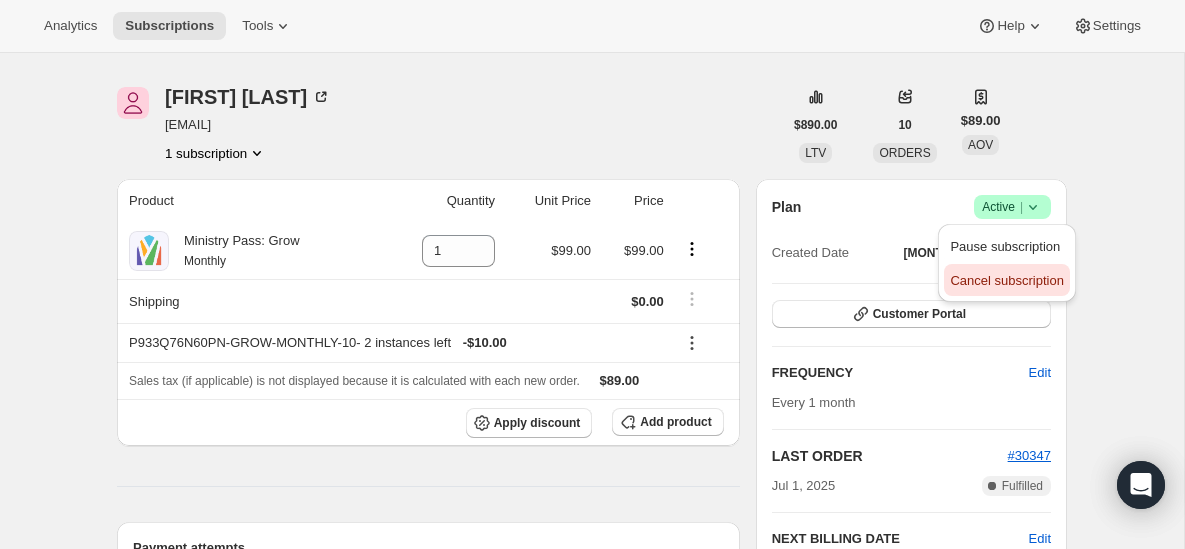click on "Cancel subscription" at bounding box center (1006, 280) 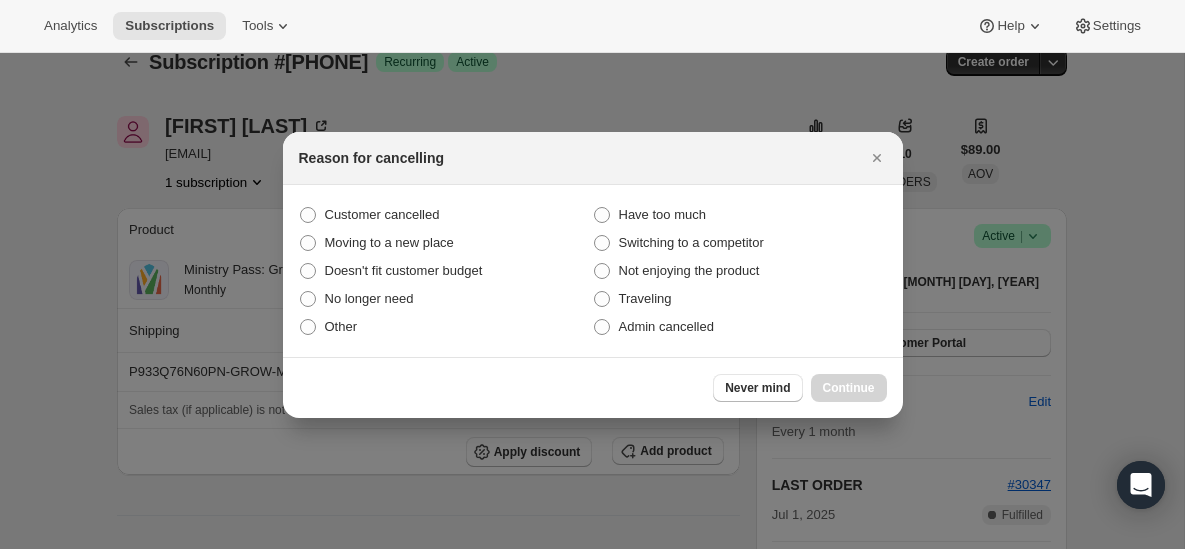 scroll, scrollTop: 58, scrollLeft: 0, axis: vertical 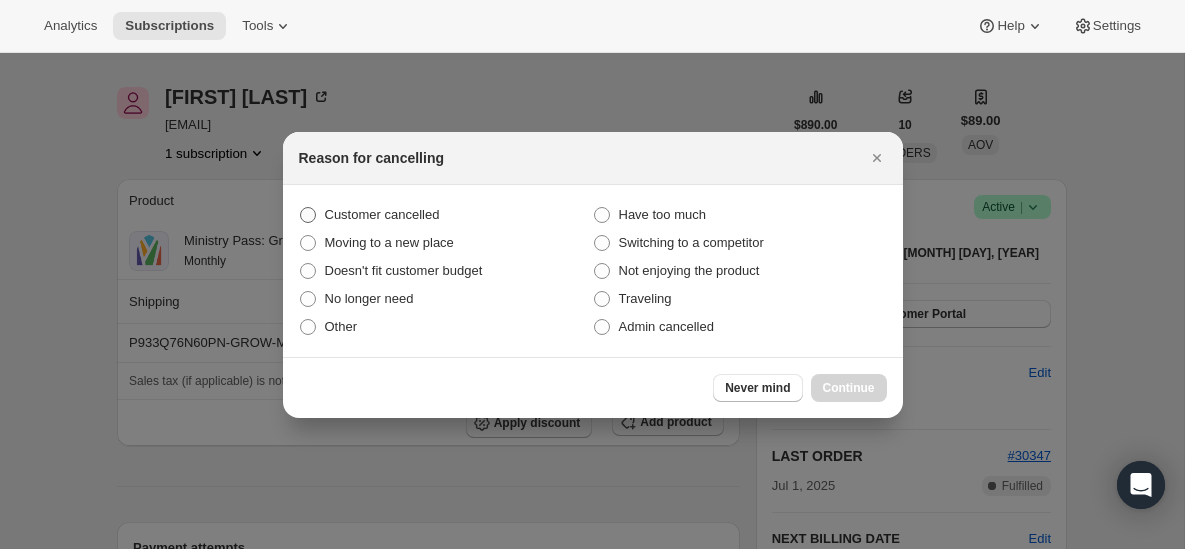 click on "Customer cancelled" at bounding box center [382, 214] 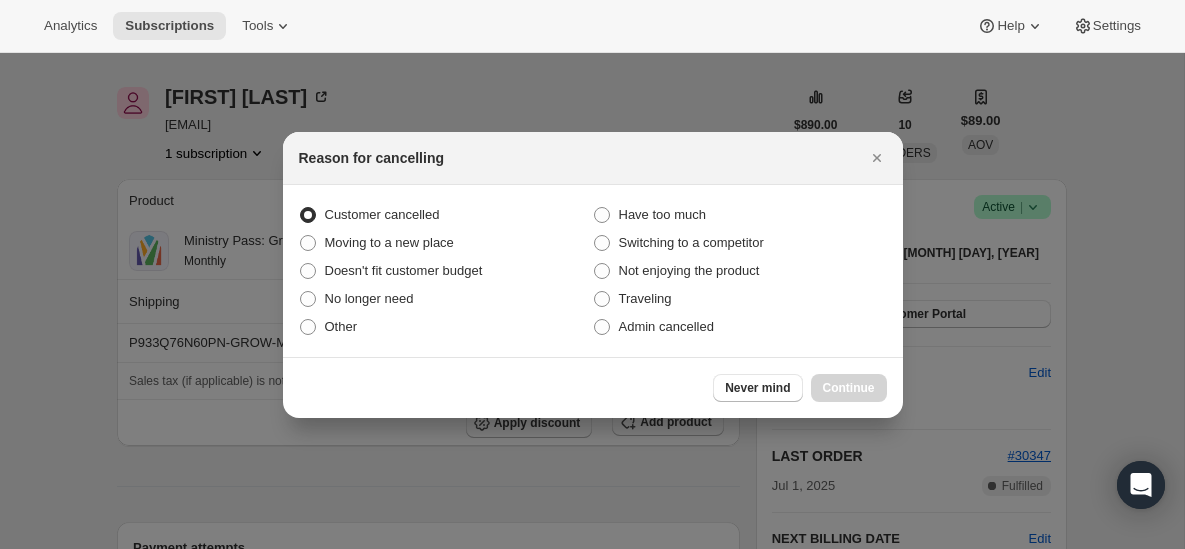 radio on "true" 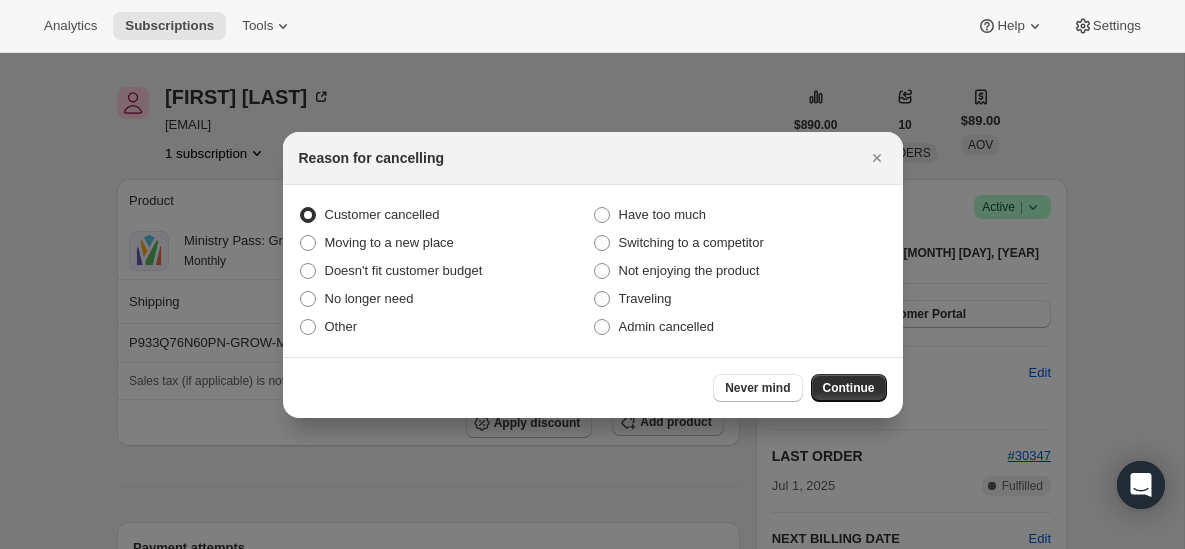 click on "Continue" at bounding box center [849, 388] 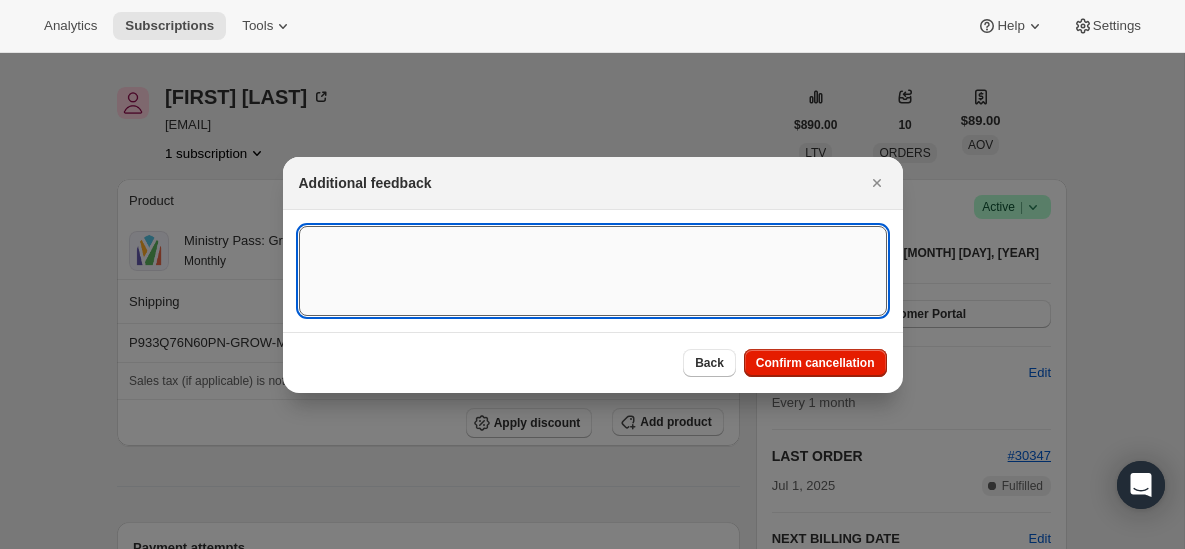 click at bounding box center [593, 271] 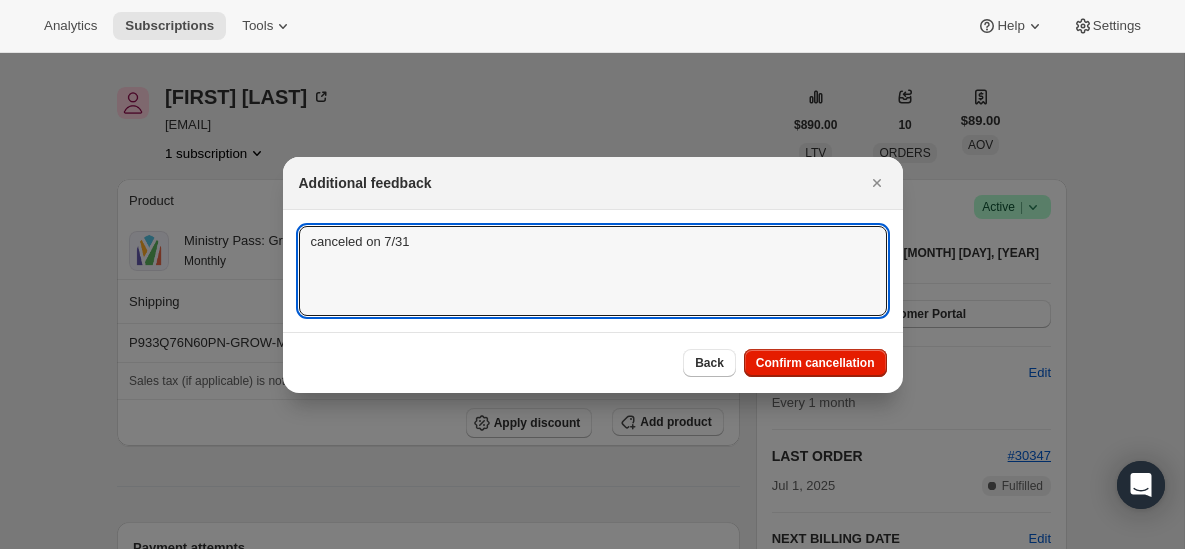 type on "canceled on 7/31" 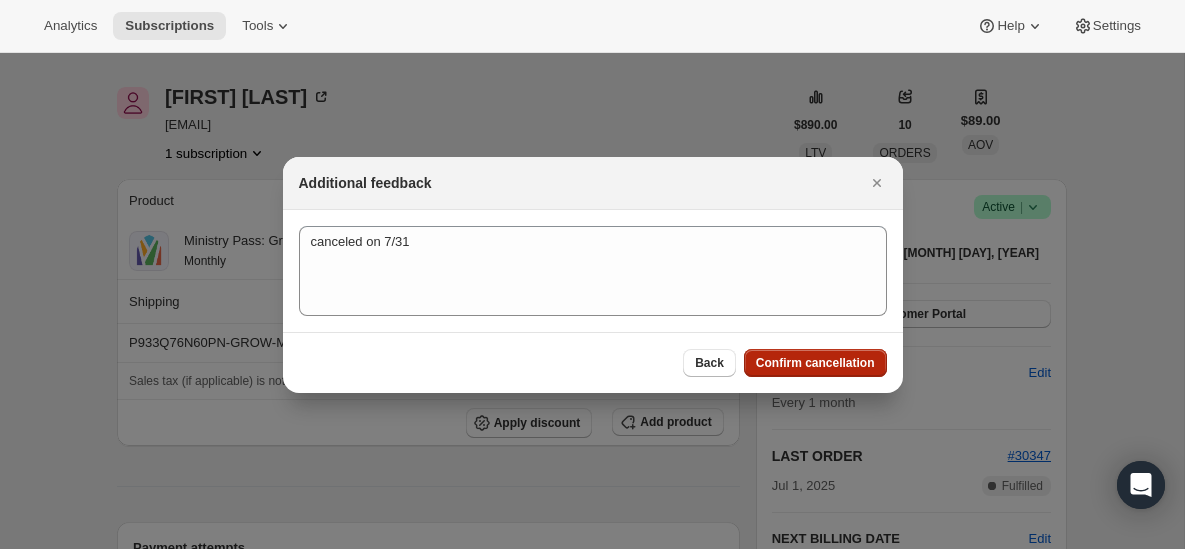 click on "Confirm cancellation" at bounding box center [815, 363] 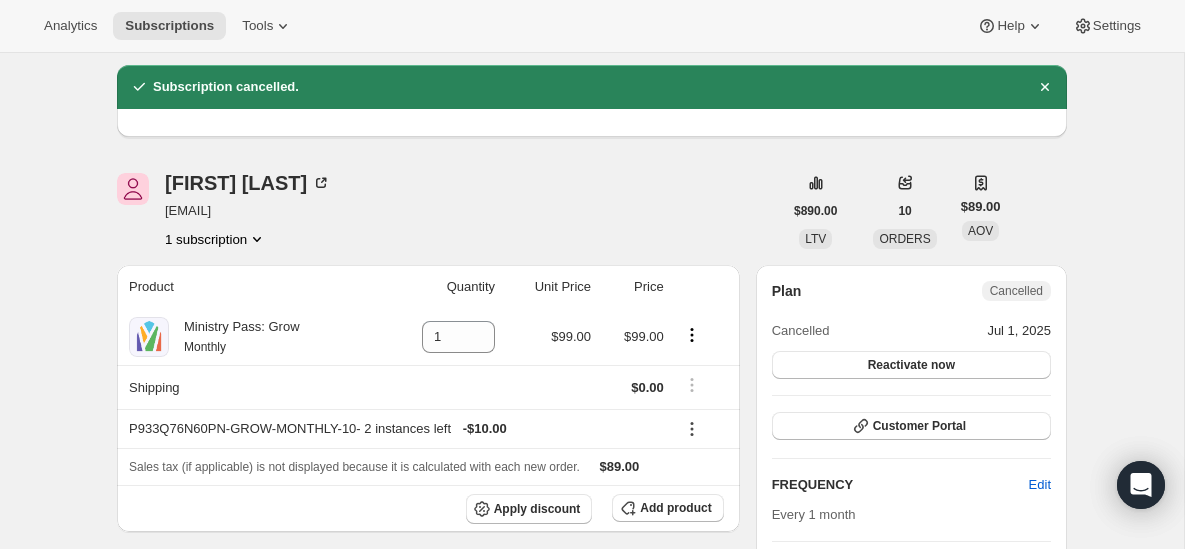 scroll, scrollTop: 0, scrollLeft: 0, axis: both 